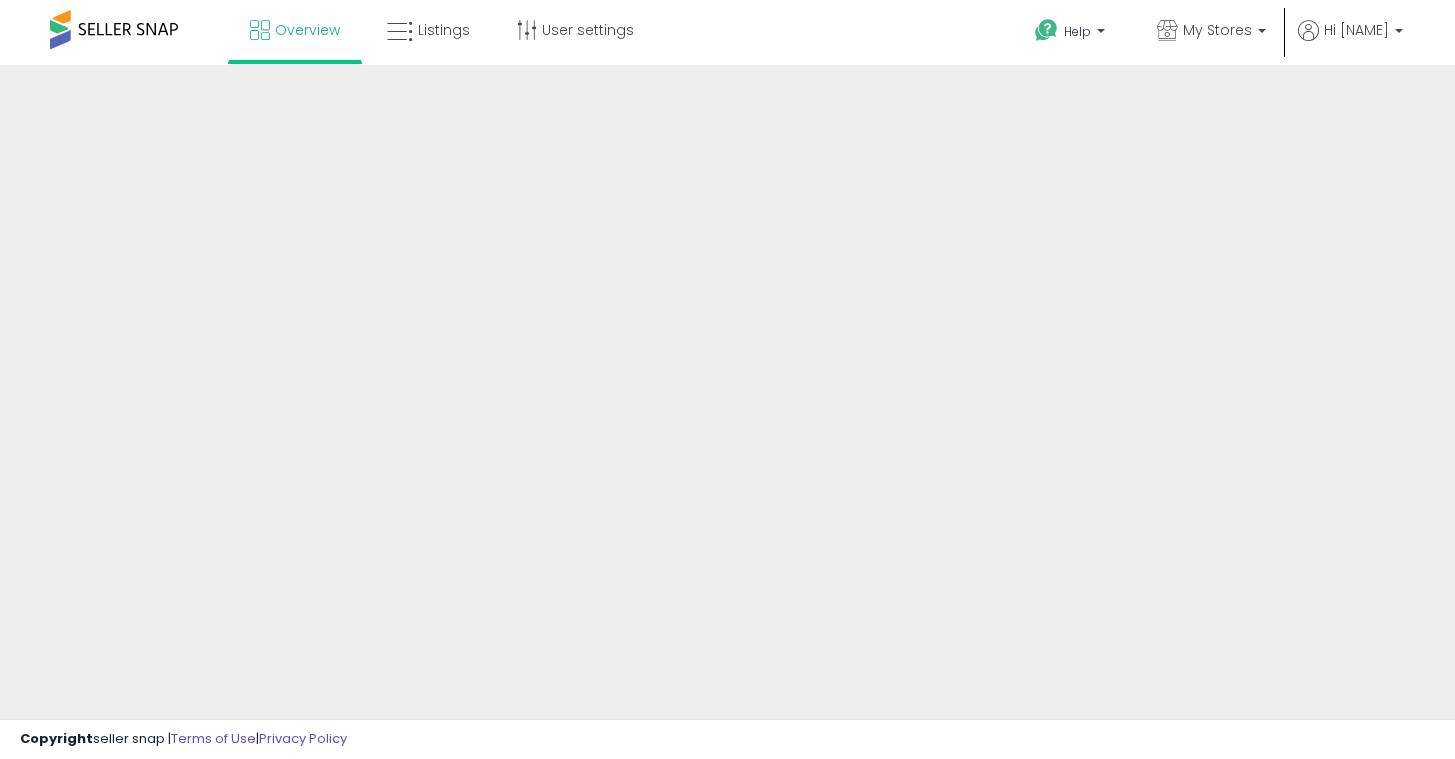 scroll, scrollTop: 0, scrollLeft: 0, axis: both 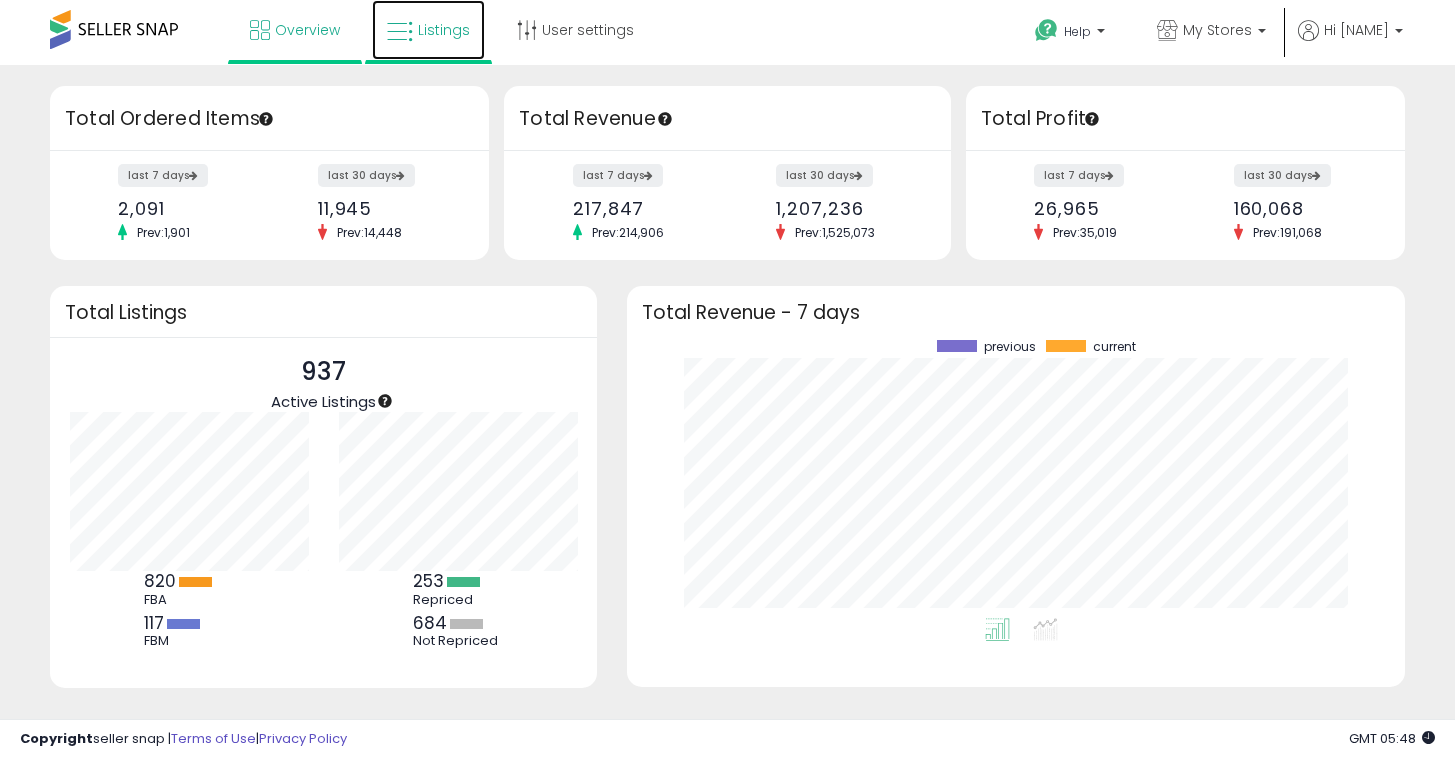 click on "Listings" at bounding box center [444, 30] 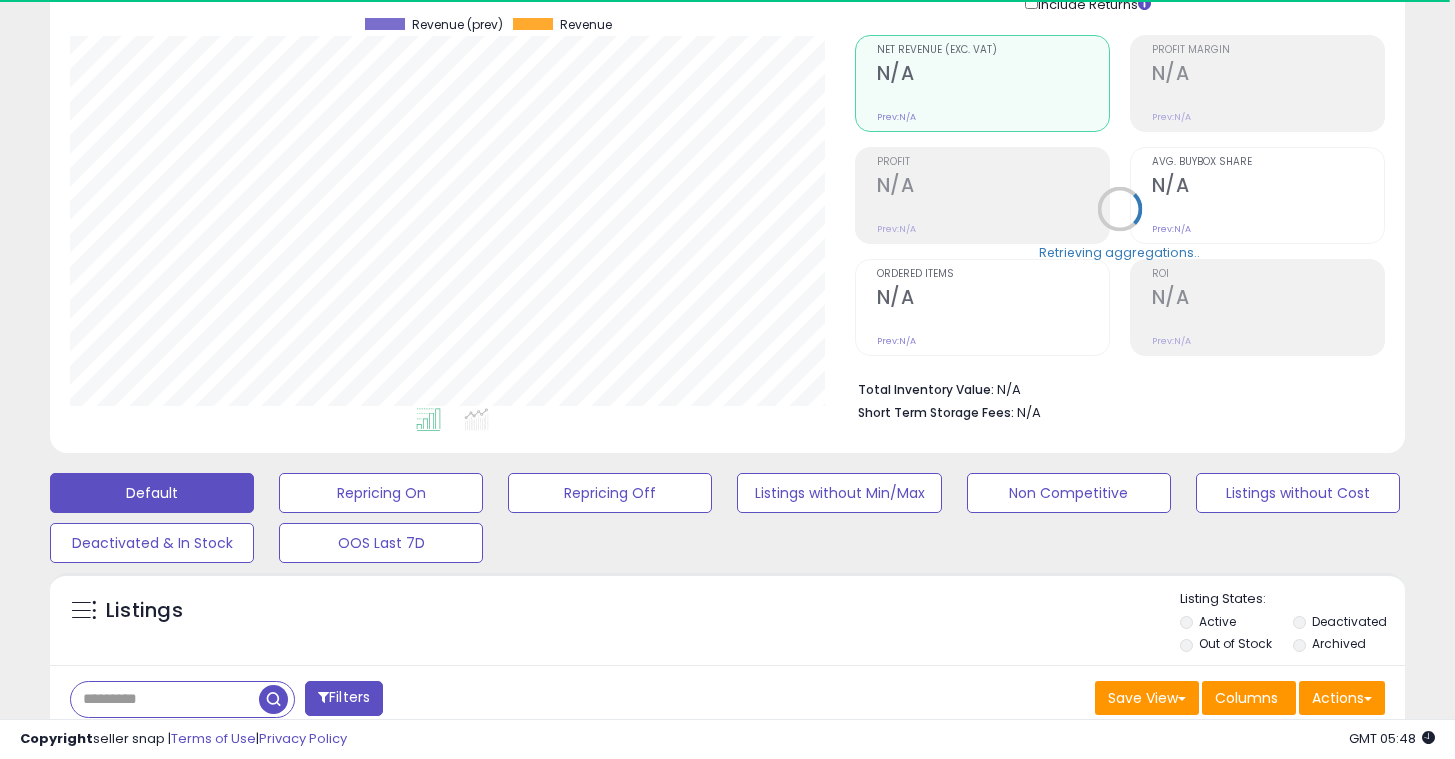 scroll, scrollTop: 158, scrollLeft: 0, axis: vertical 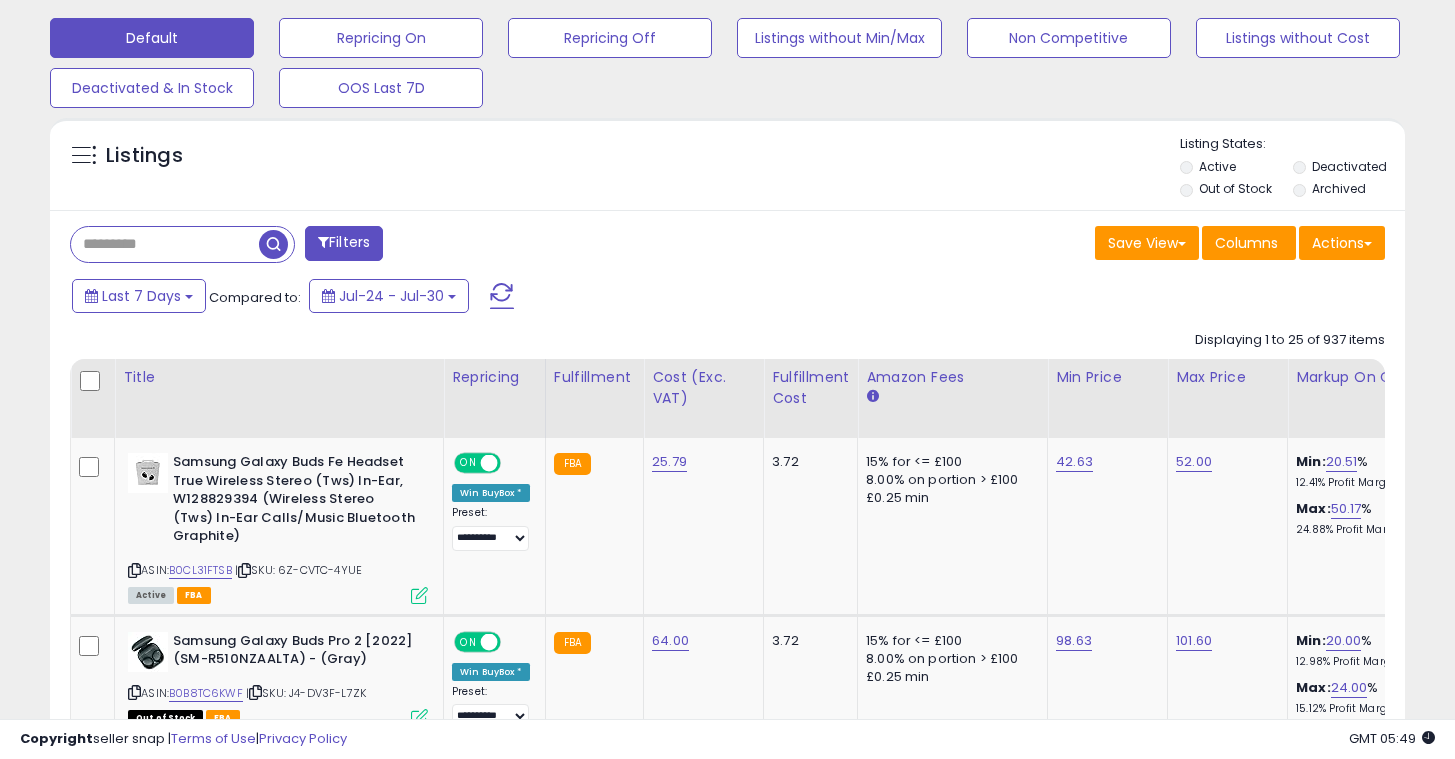 click at bounding box center (165, 244) 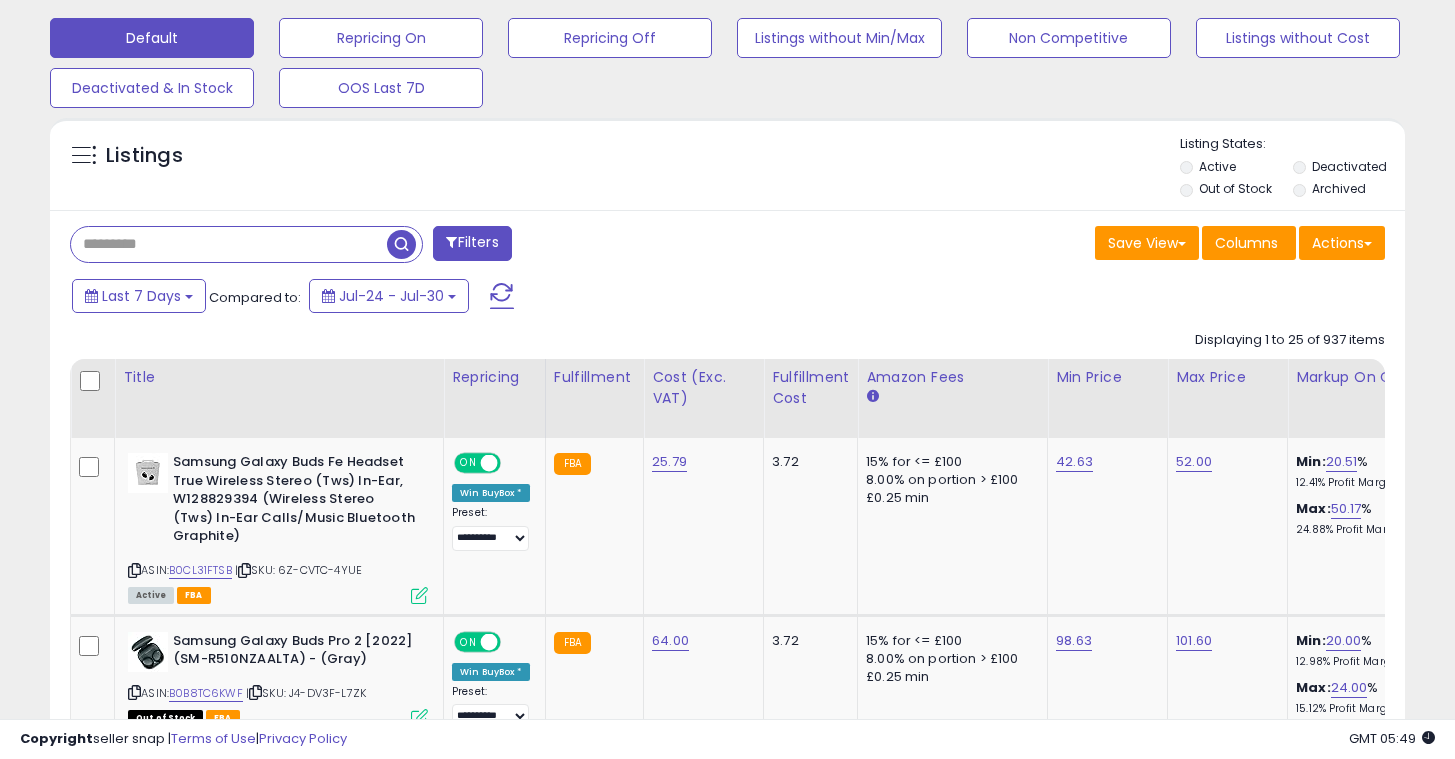 paste on "******" 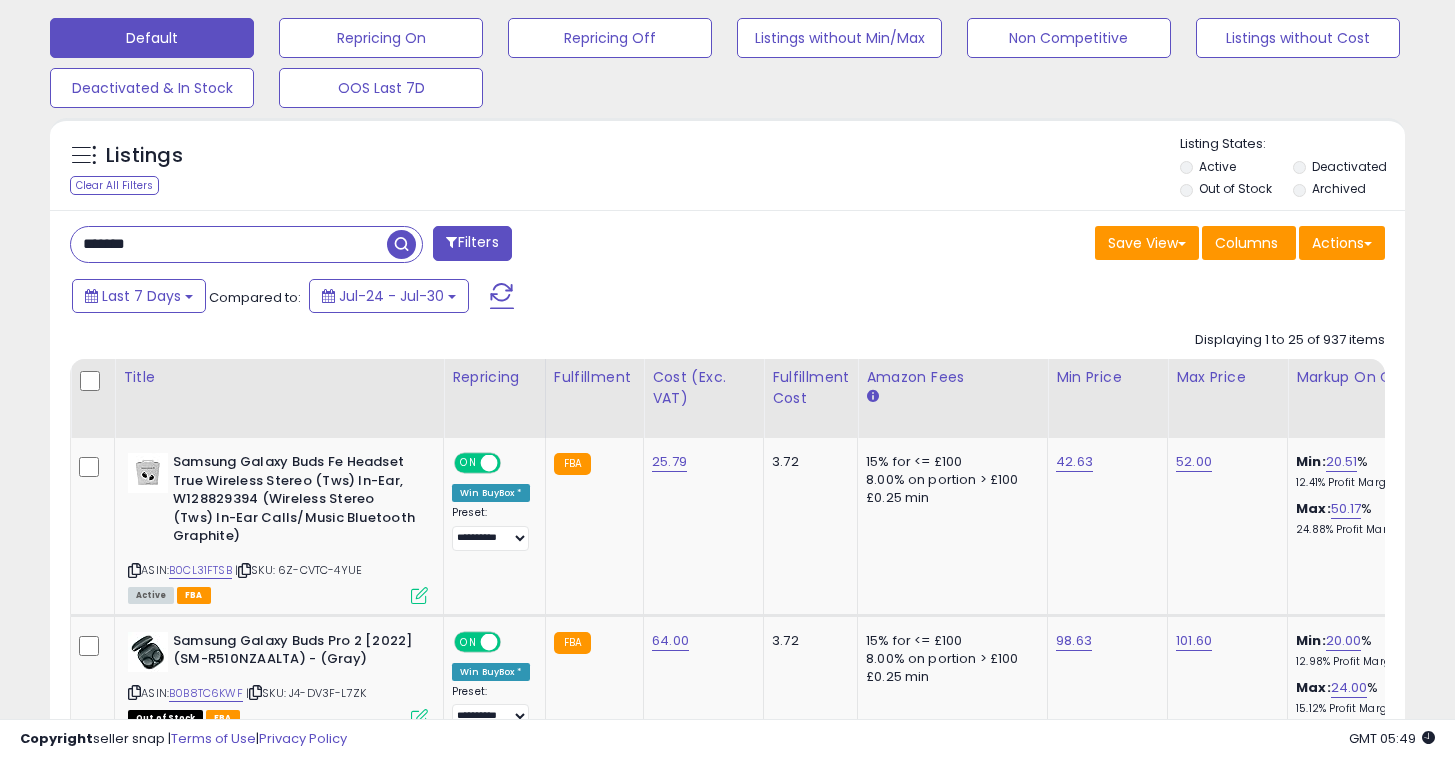 click on "******" at bounding box center (229, 244) 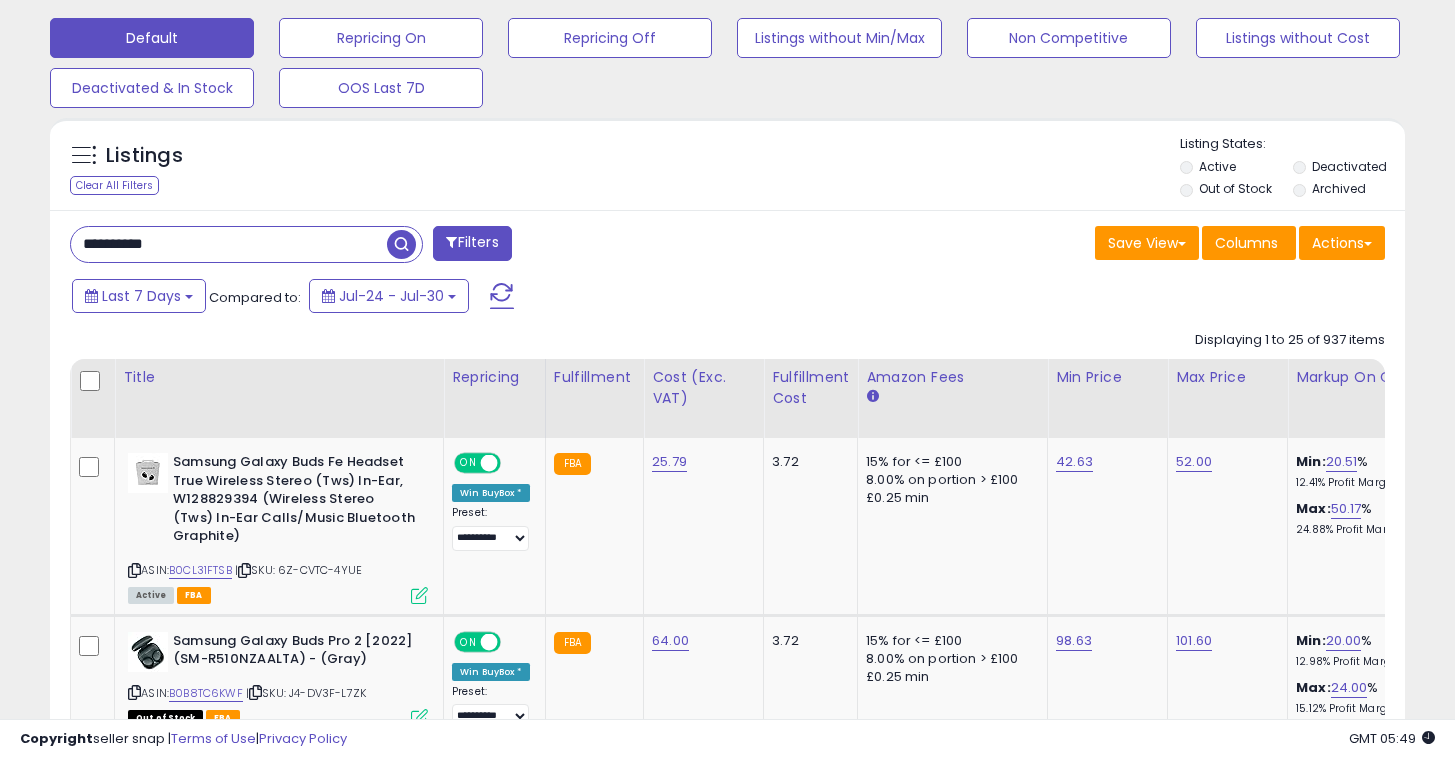 type on "**********" 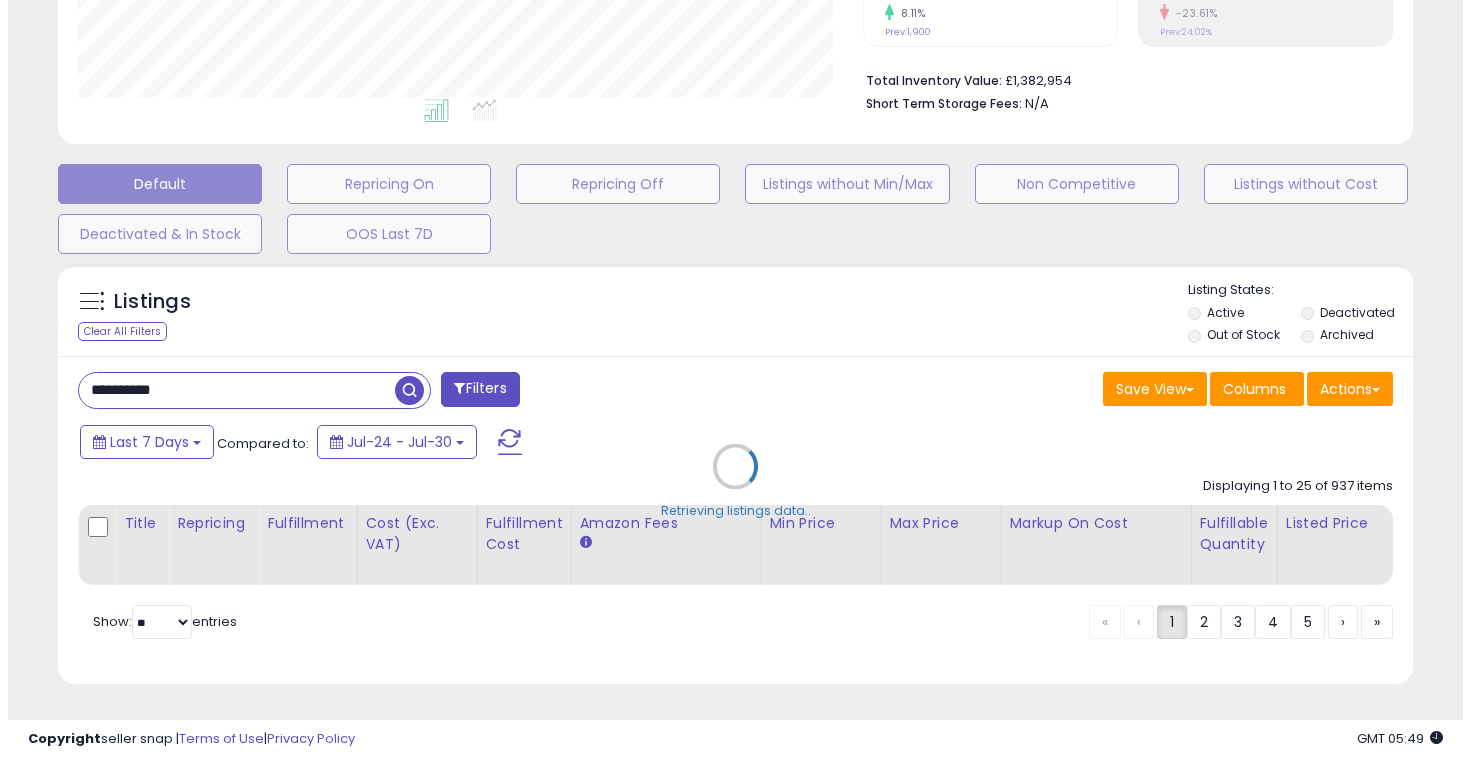 scroll, scrollTop: 481, scrollLeft: 0, axis: vertical 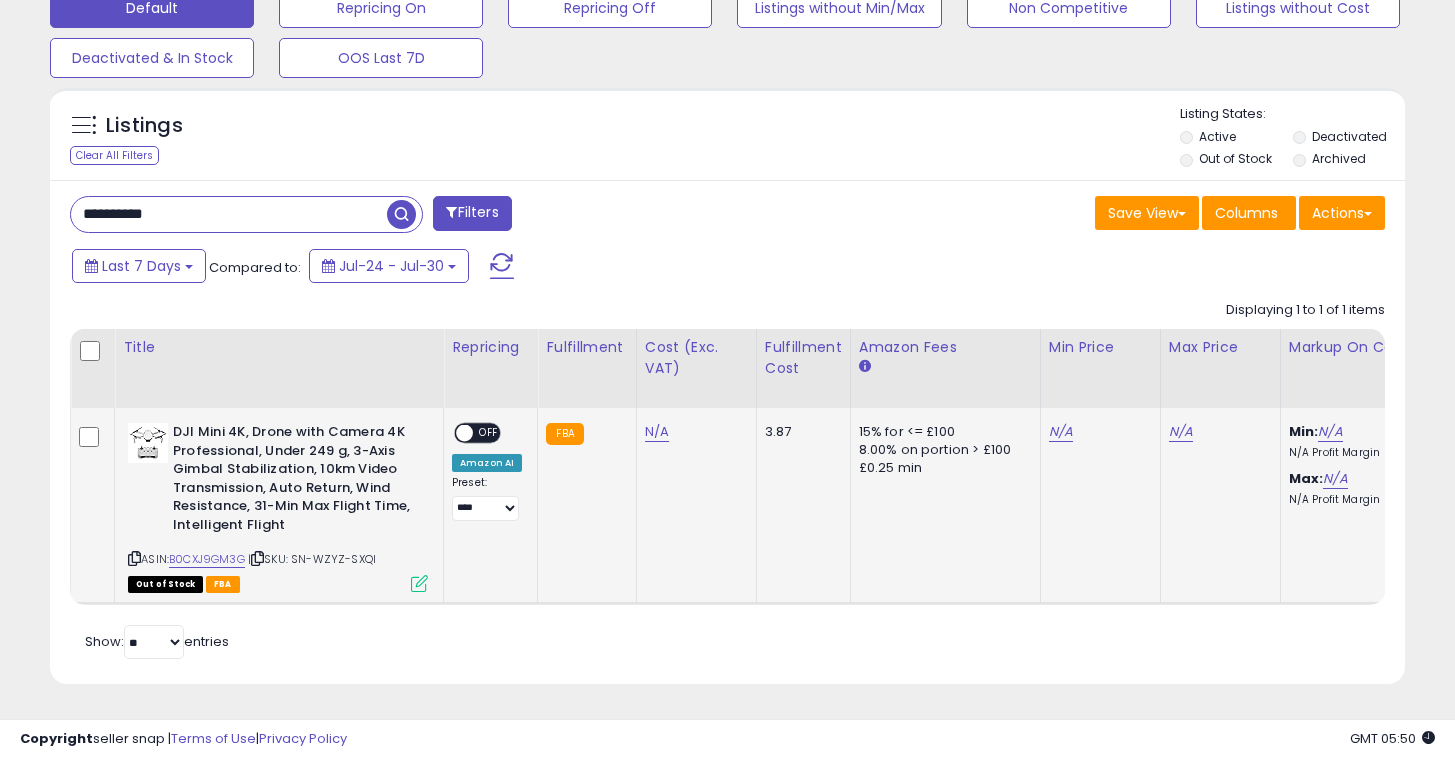 click on "N/A" 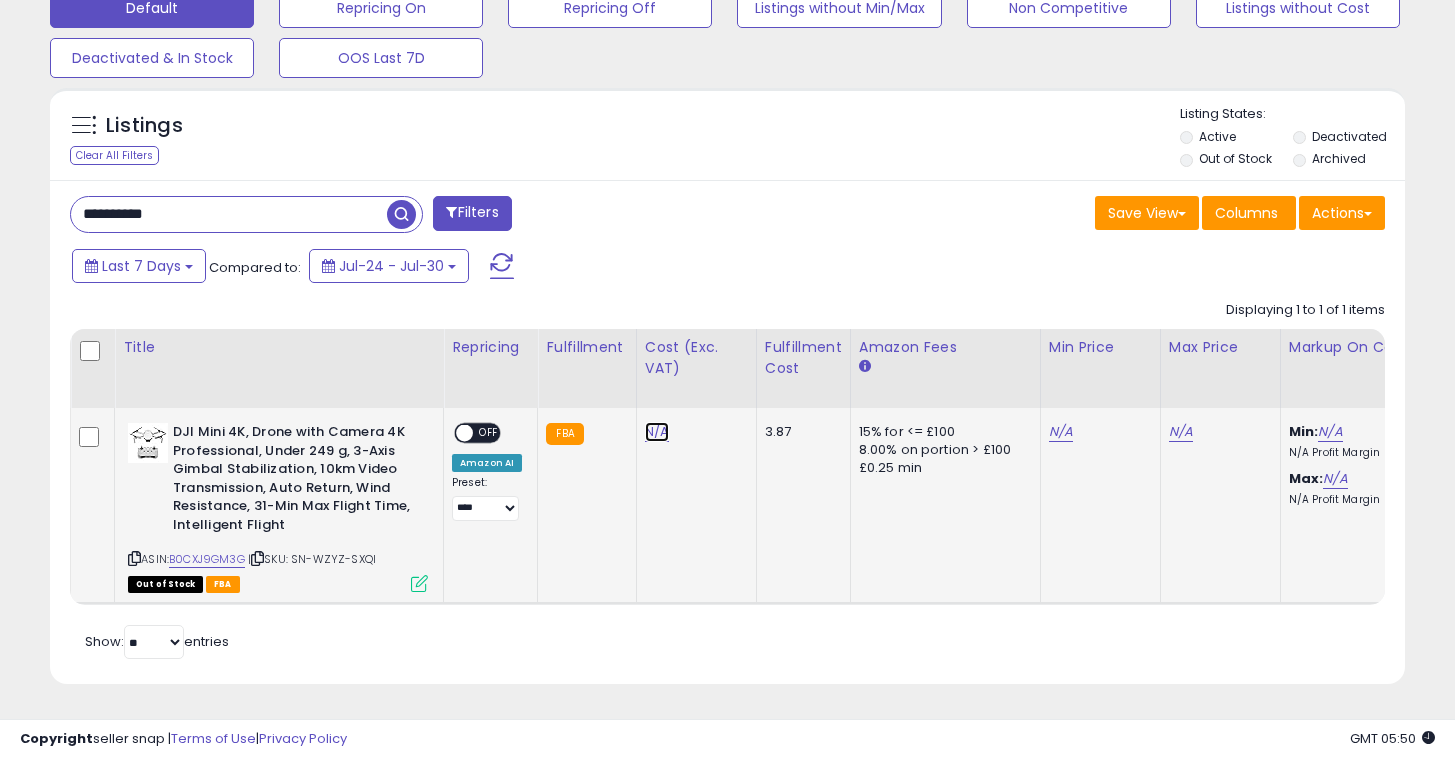 click on "N/A" at bounding box center [657, 432] 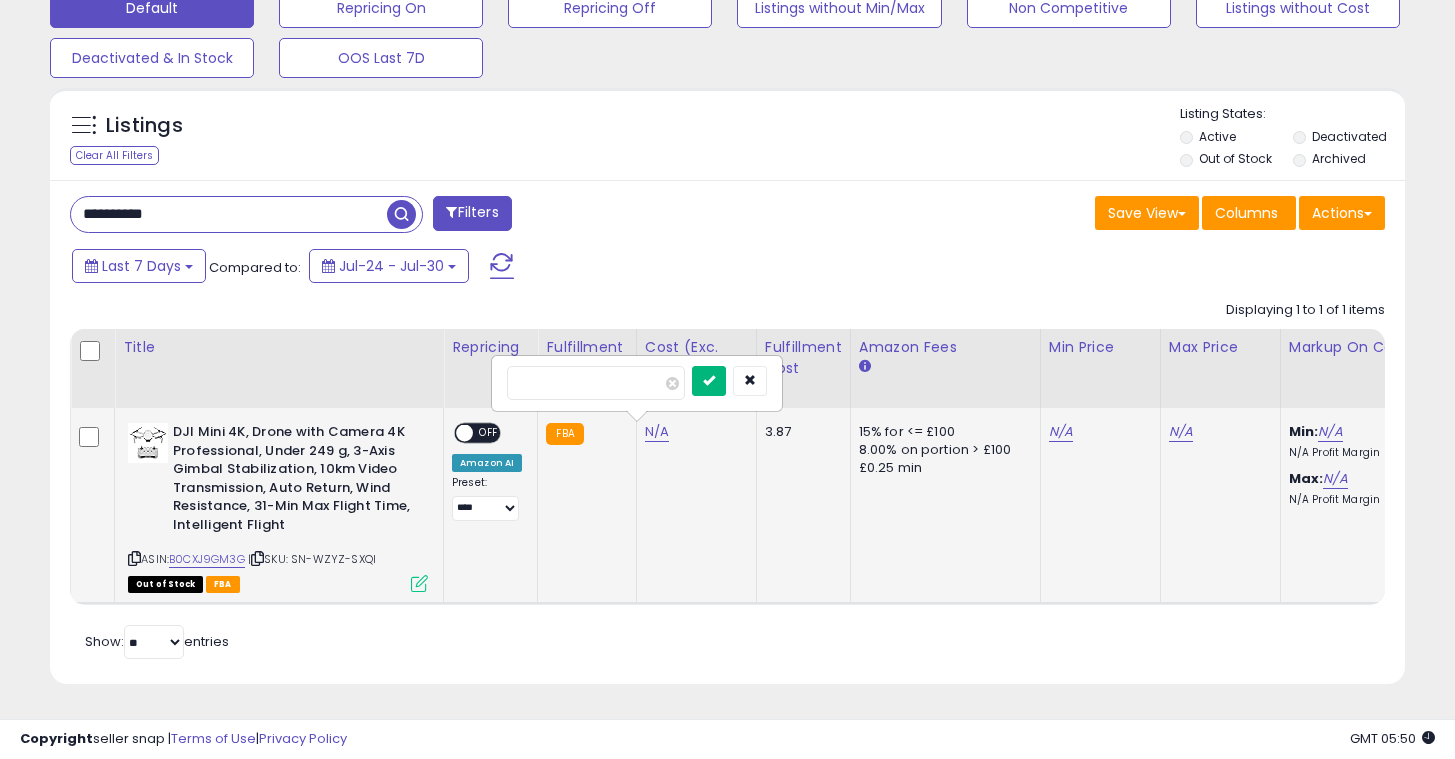 type on "***" 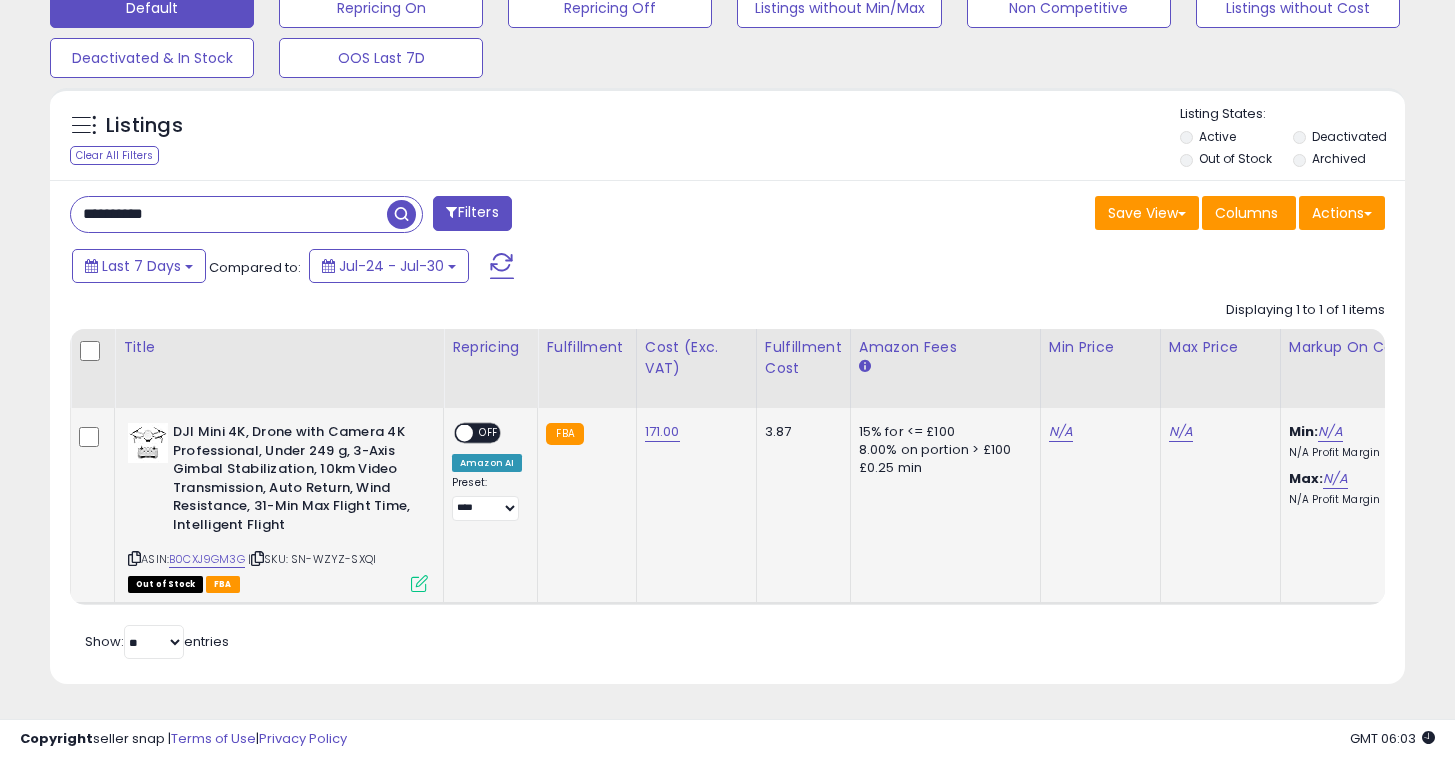 click on "**********" at bounding box center [229, 214] 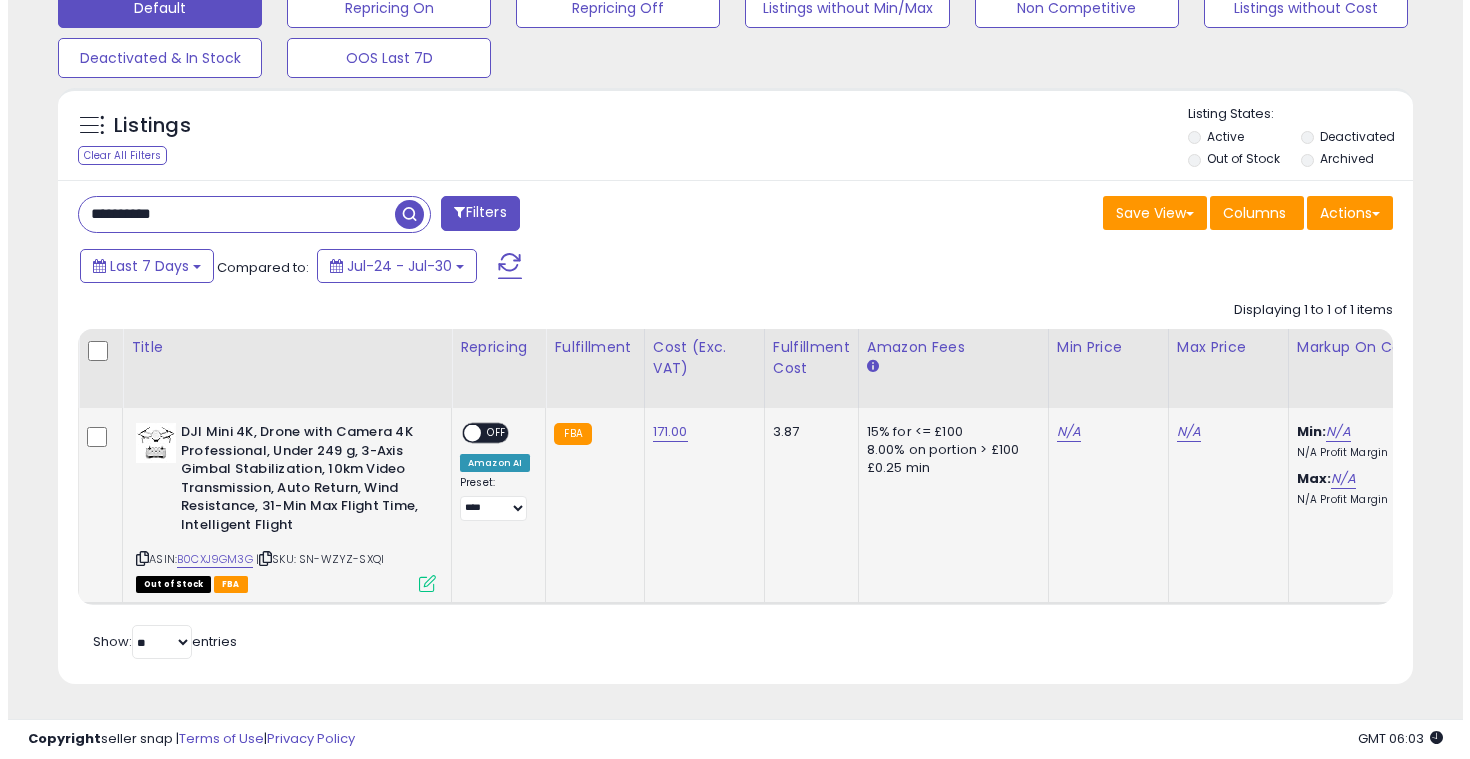 scroll, scrollTop: 461, scrollLeft: 0, axis: vertical 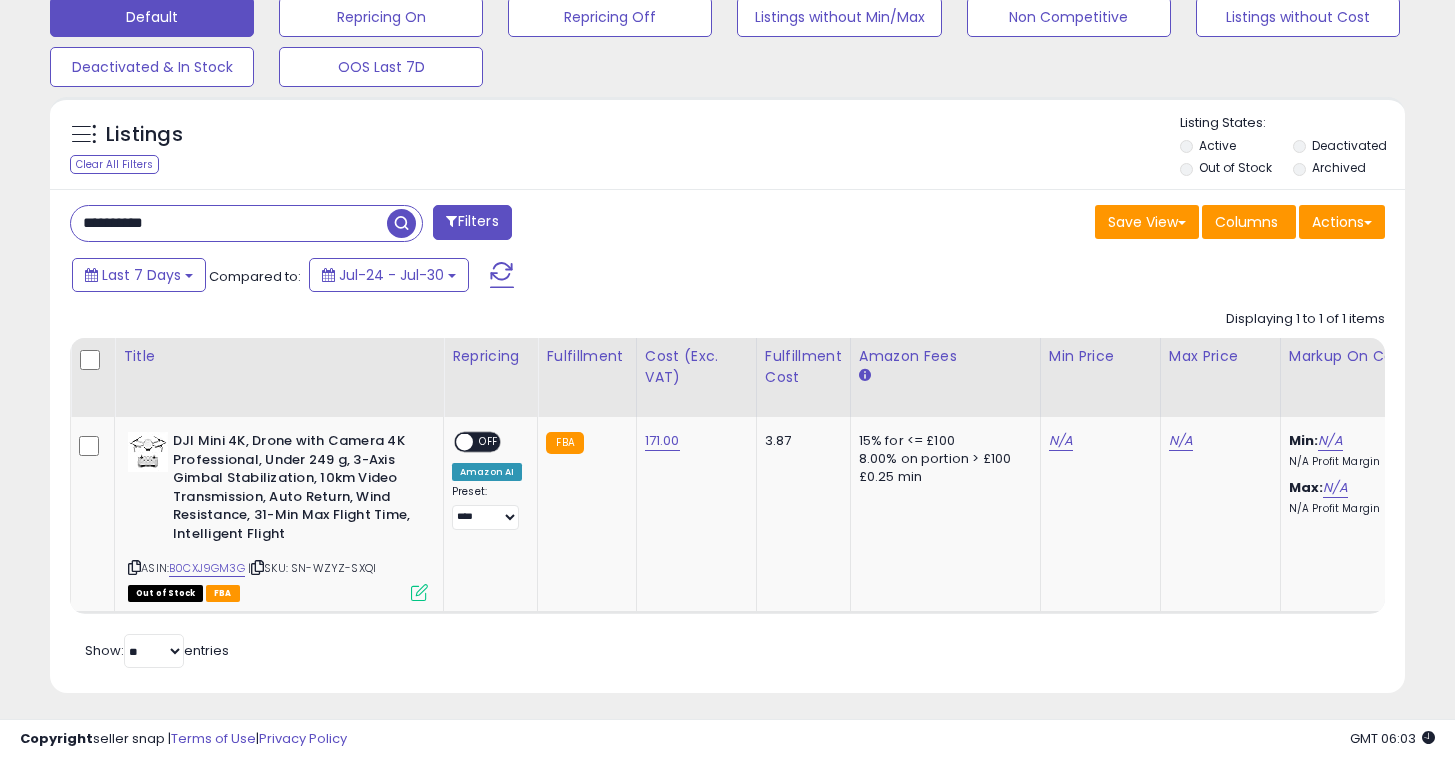 click on "**********" at bounding box center [229, 223] 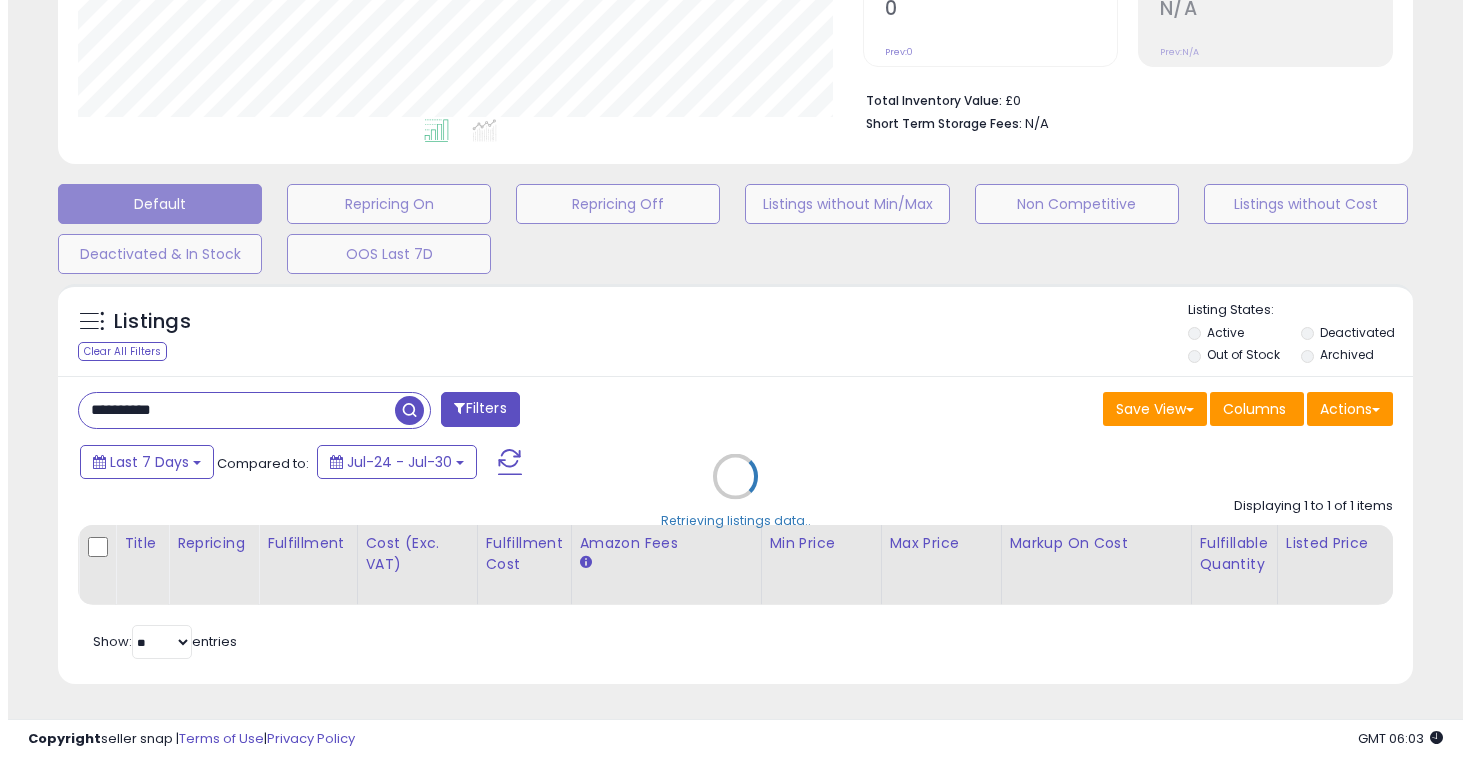 scroll, scrollTop: 461, scrollLeft: 0, axis: vertical 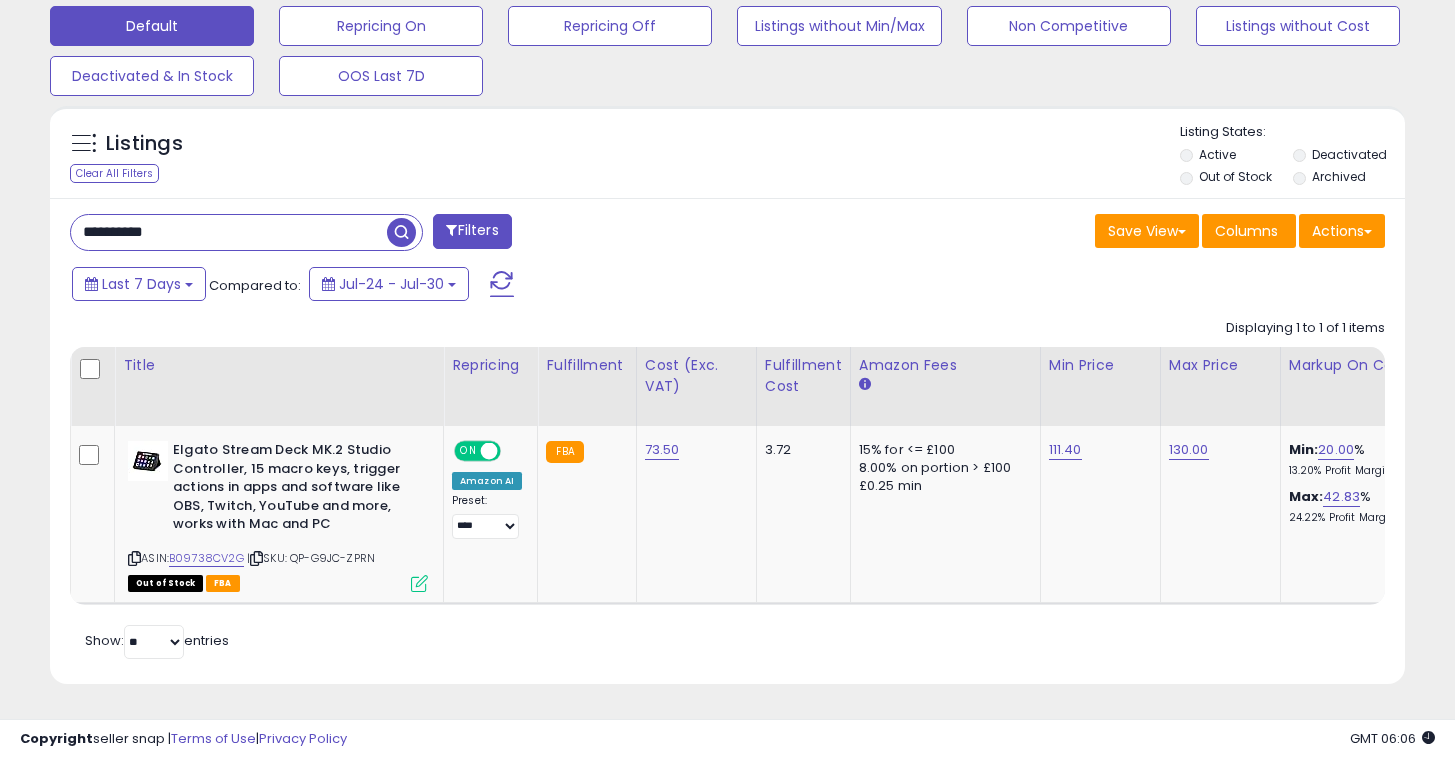 click on "**********" at bounding box center [229, 232] 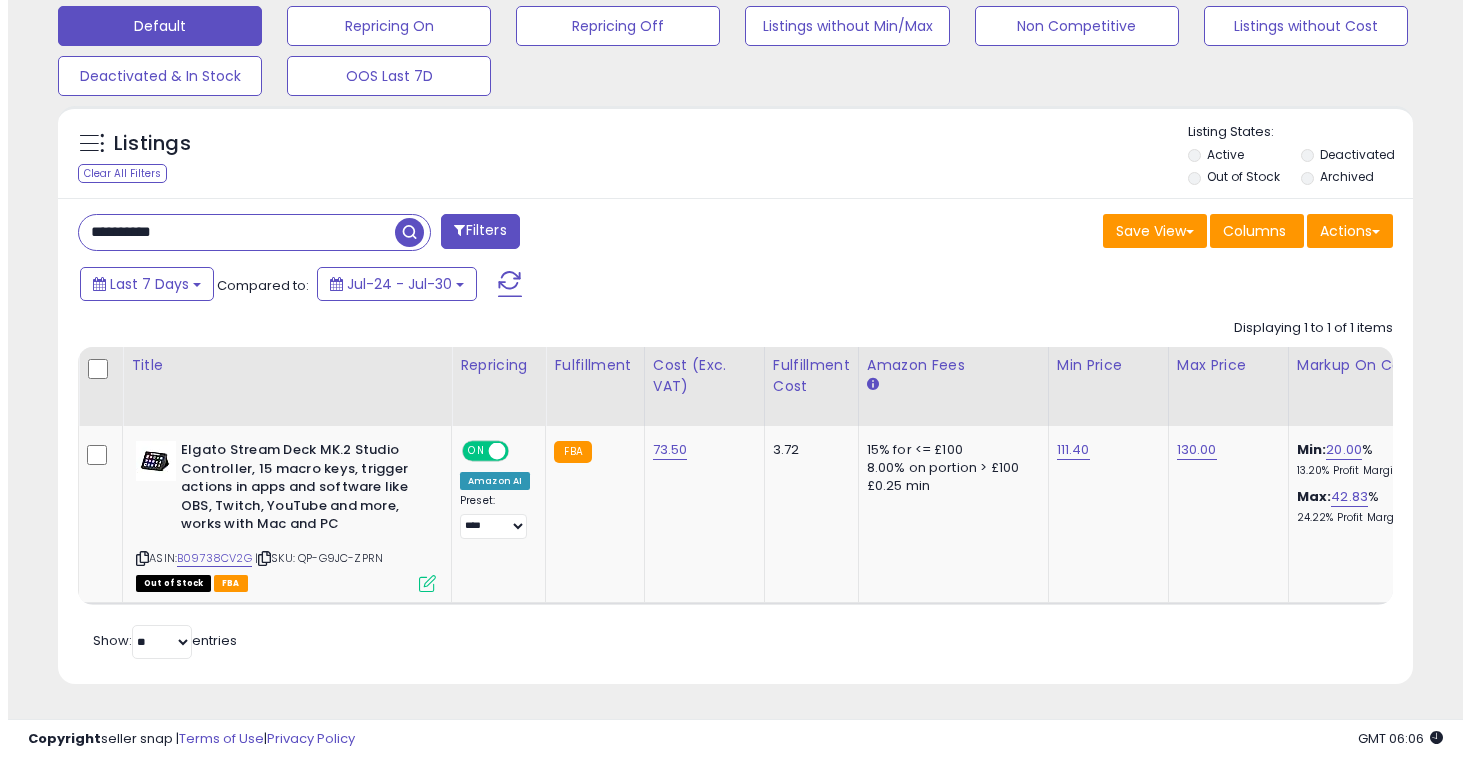 scroll, scrollTop: 461, scrollLeft: 0, axis: vertical 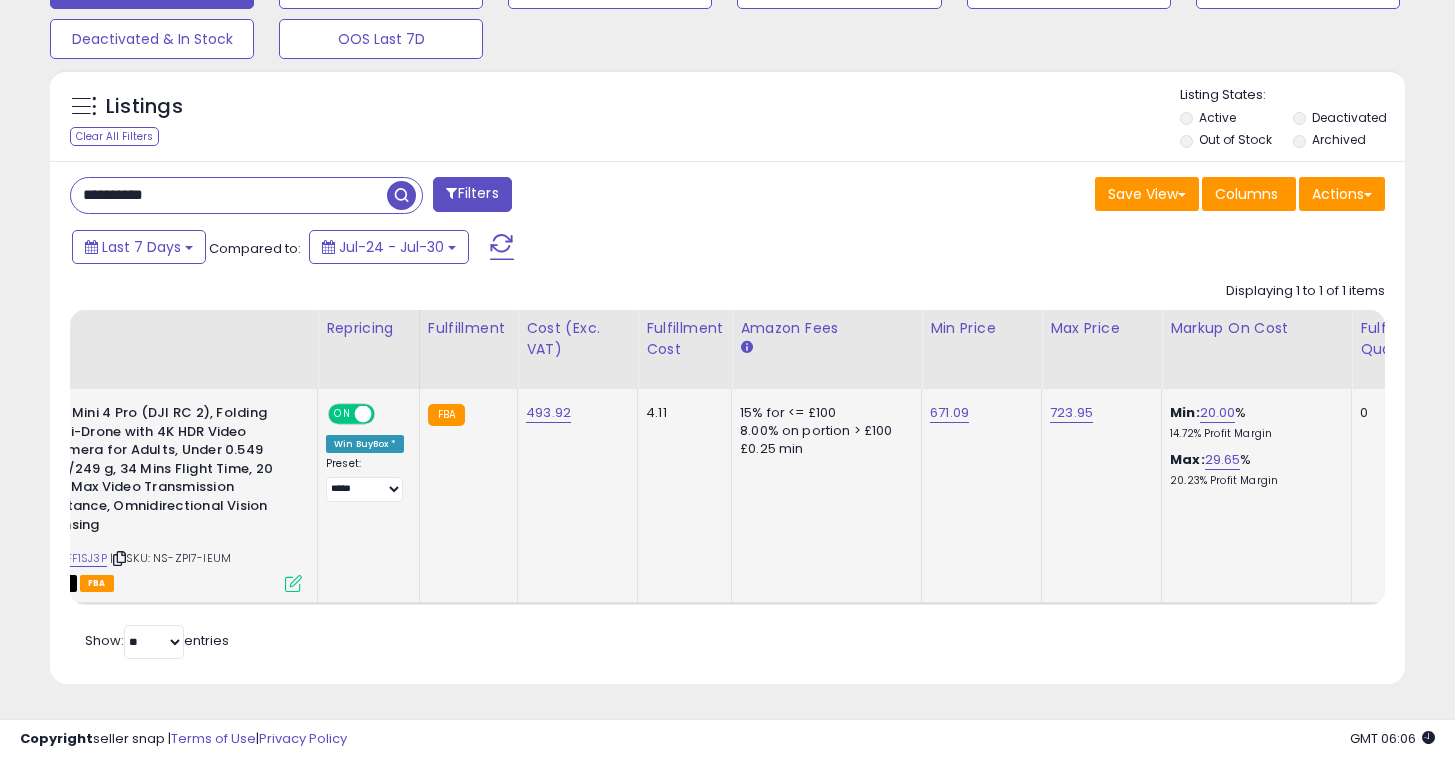 click on "493.92" 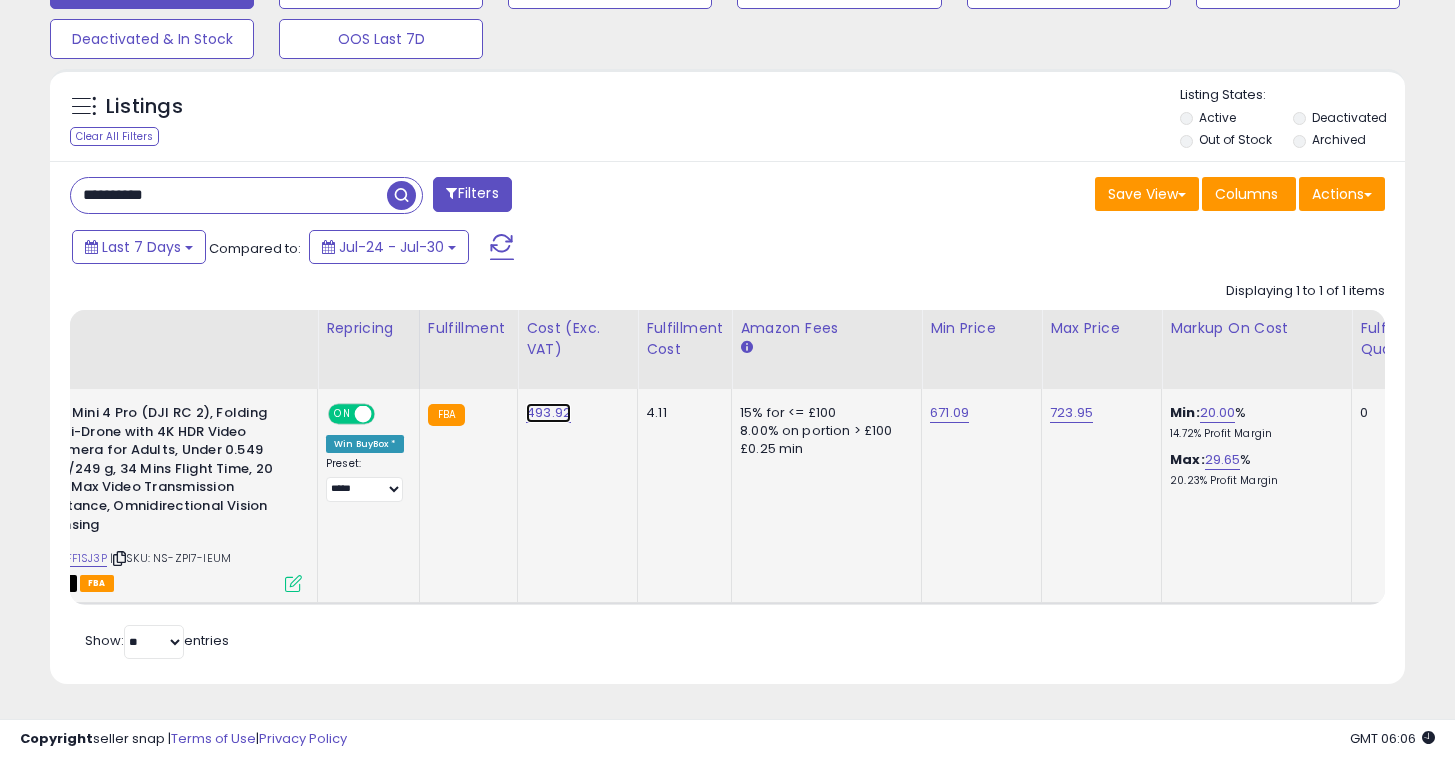 click on "493.92" at bounding box center (548, 413) 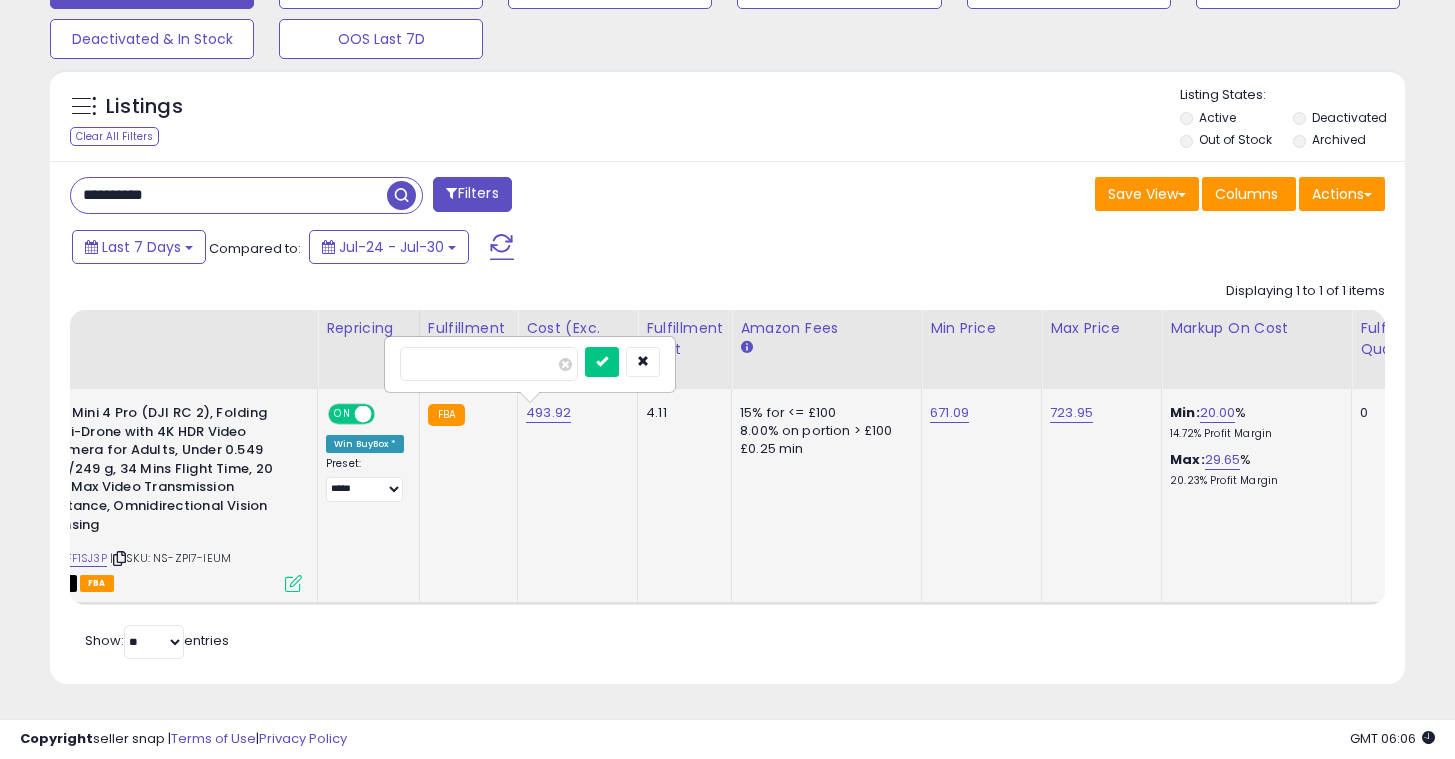click on "******" at bounding box center (489, 364) 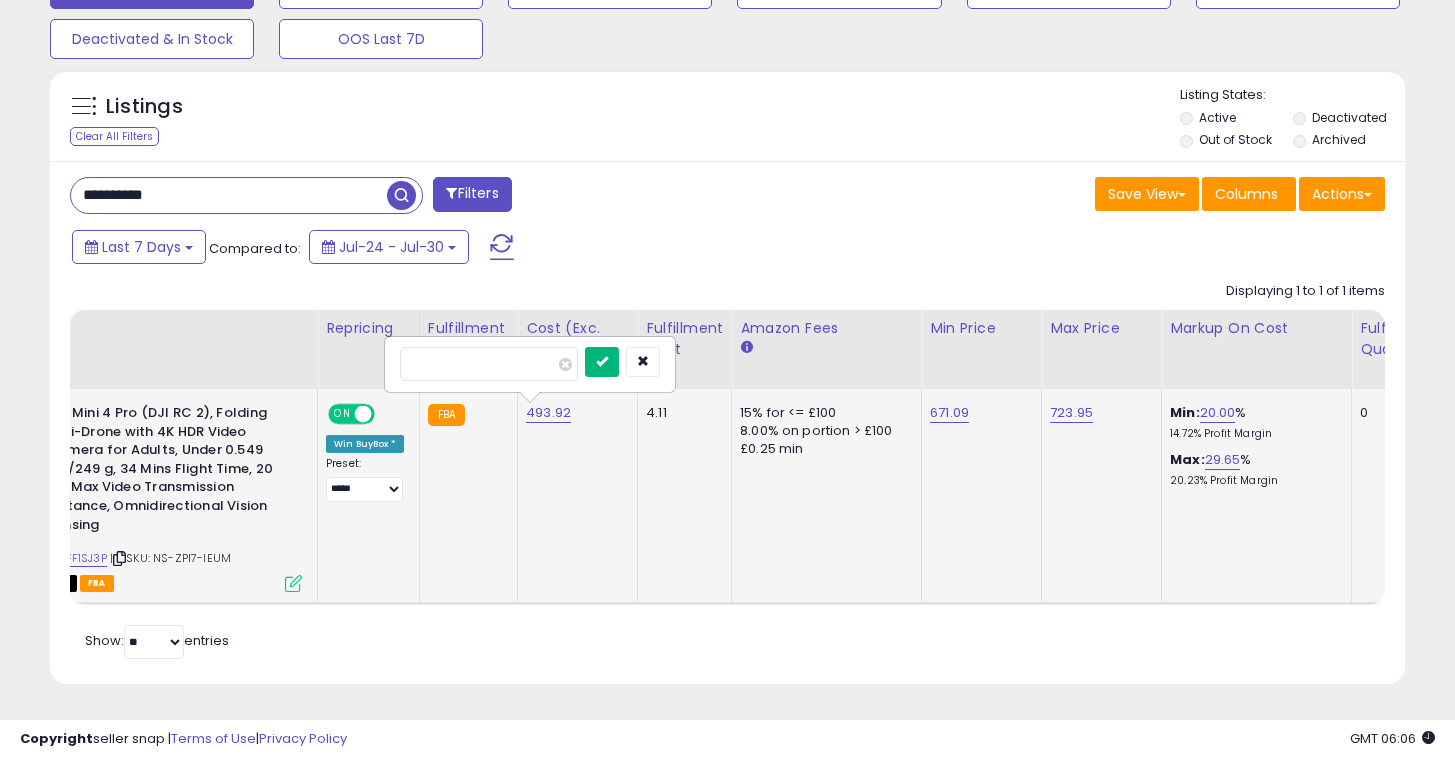 type on "***" 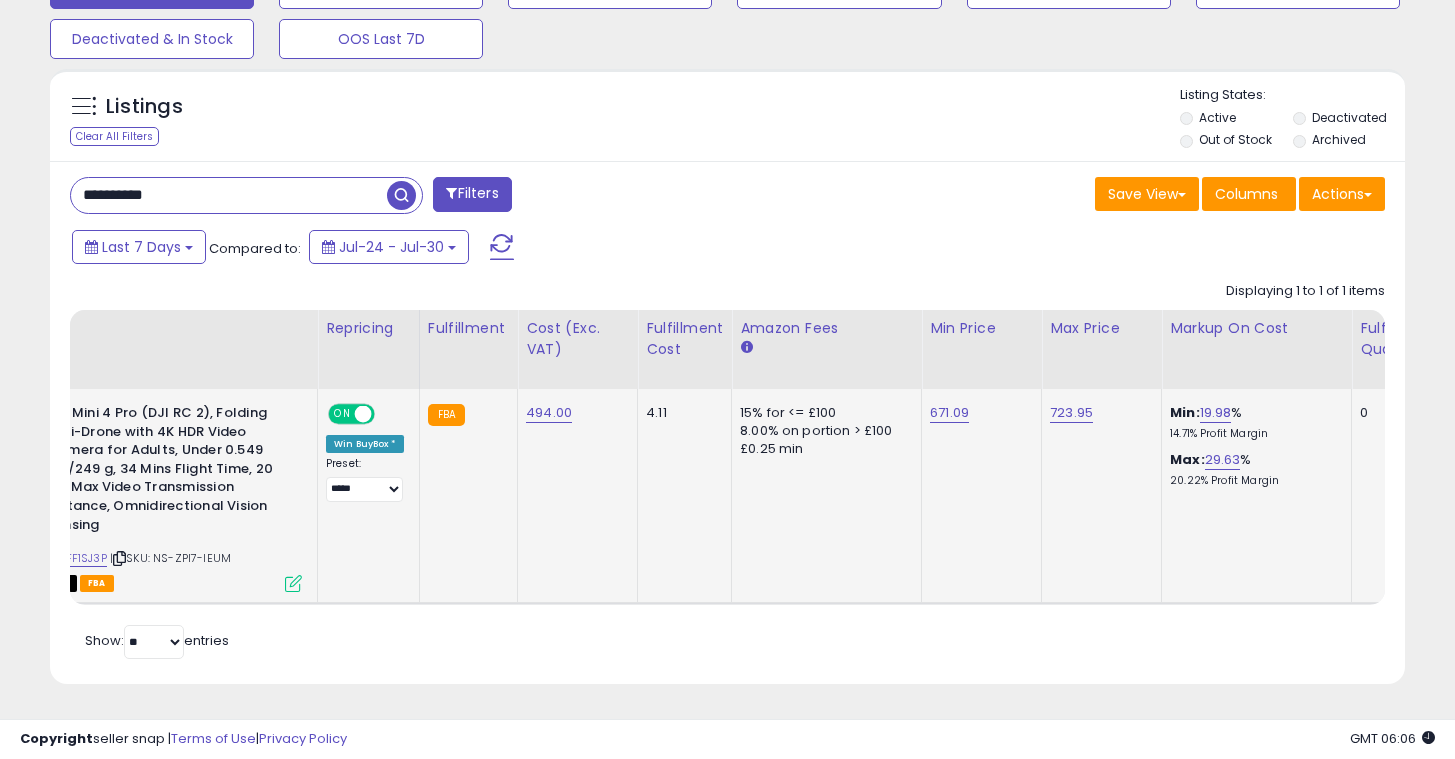 click on "Out of Stock FBA" at bounding box center (152, 582) 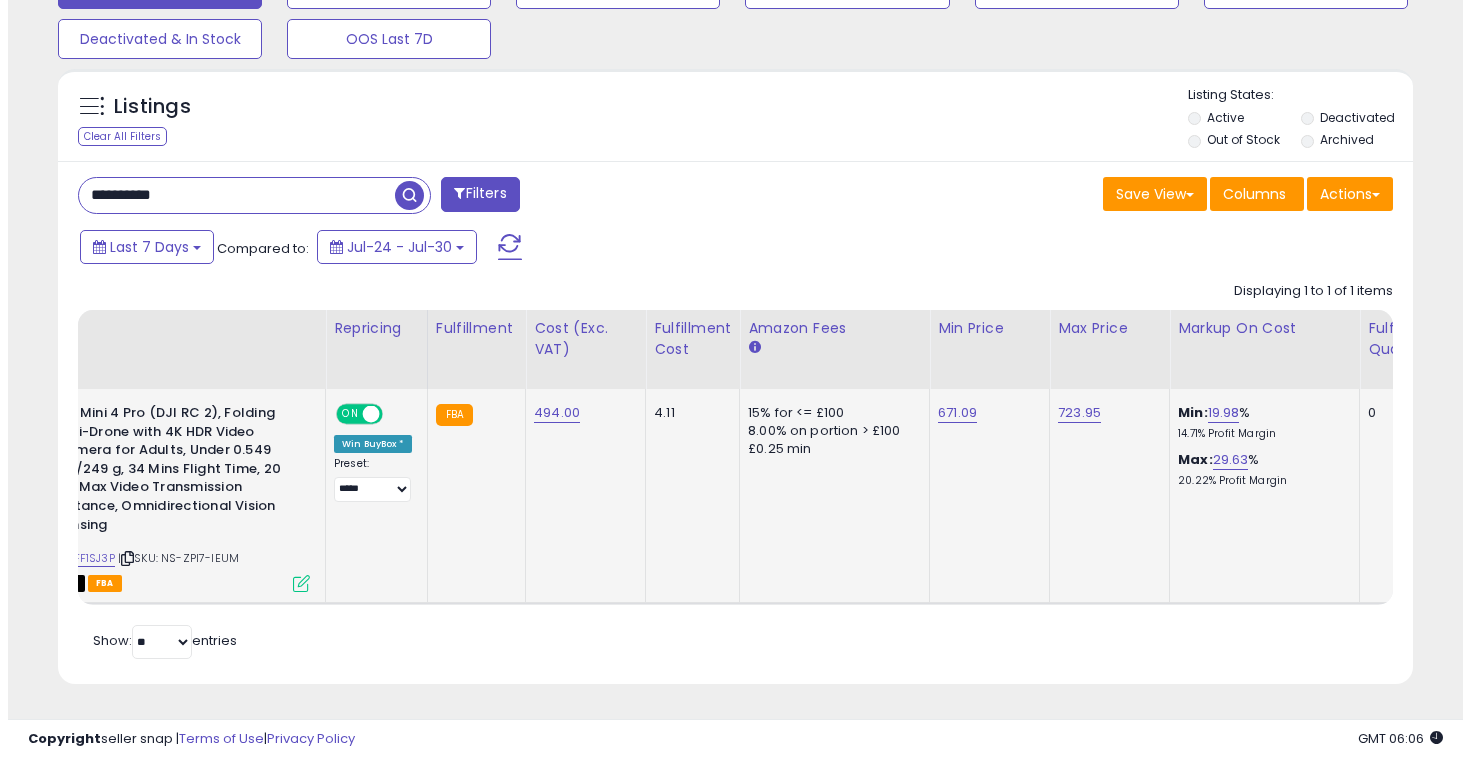 scroll, scrollTop: 999590, scrollLeft: 999207, axis: both 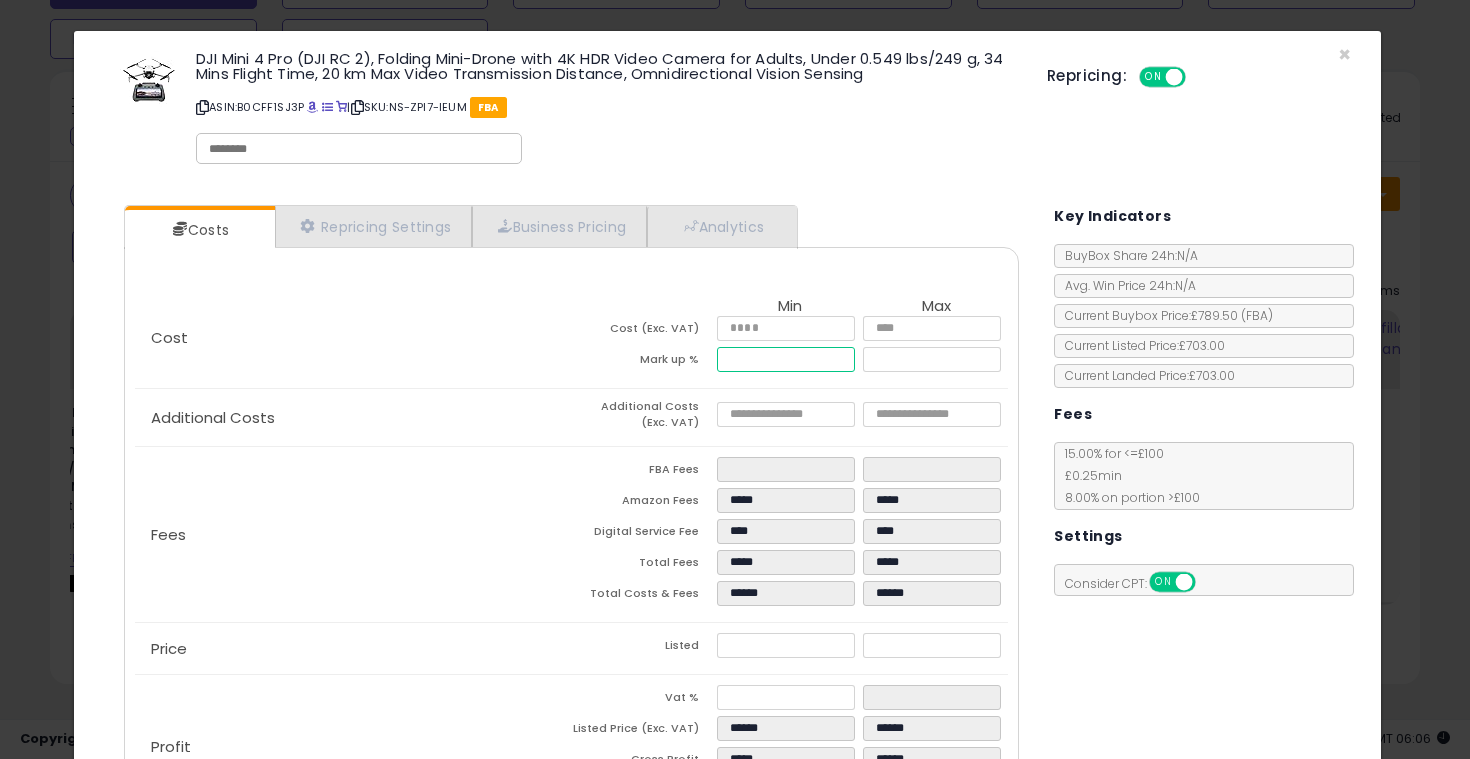 click on "*****" at bounding box center [786, 359] 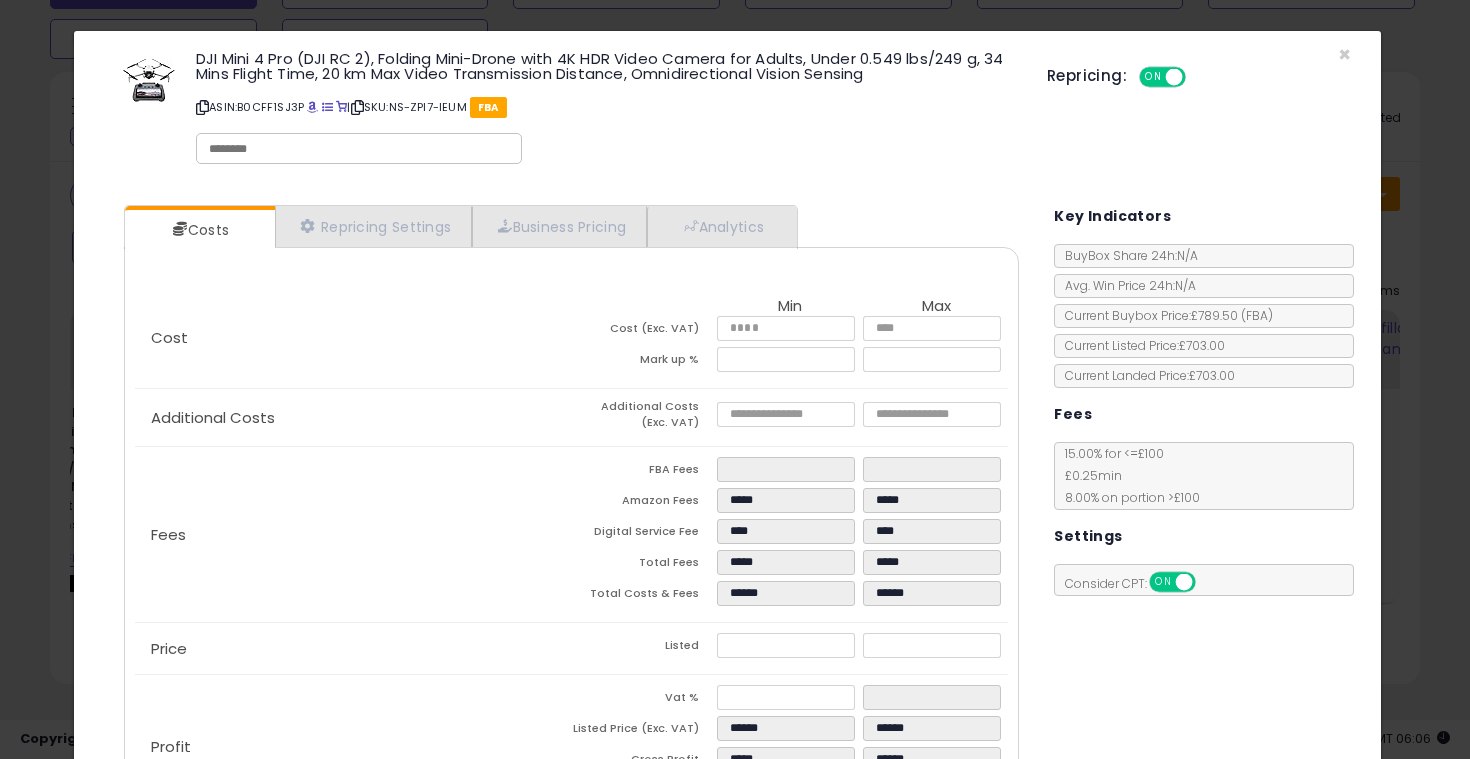 click on "Cost
Min
Max
Cost (Exc. VAT)
******
******
Mark up %
**
*****" at bounding box center (572, 338) 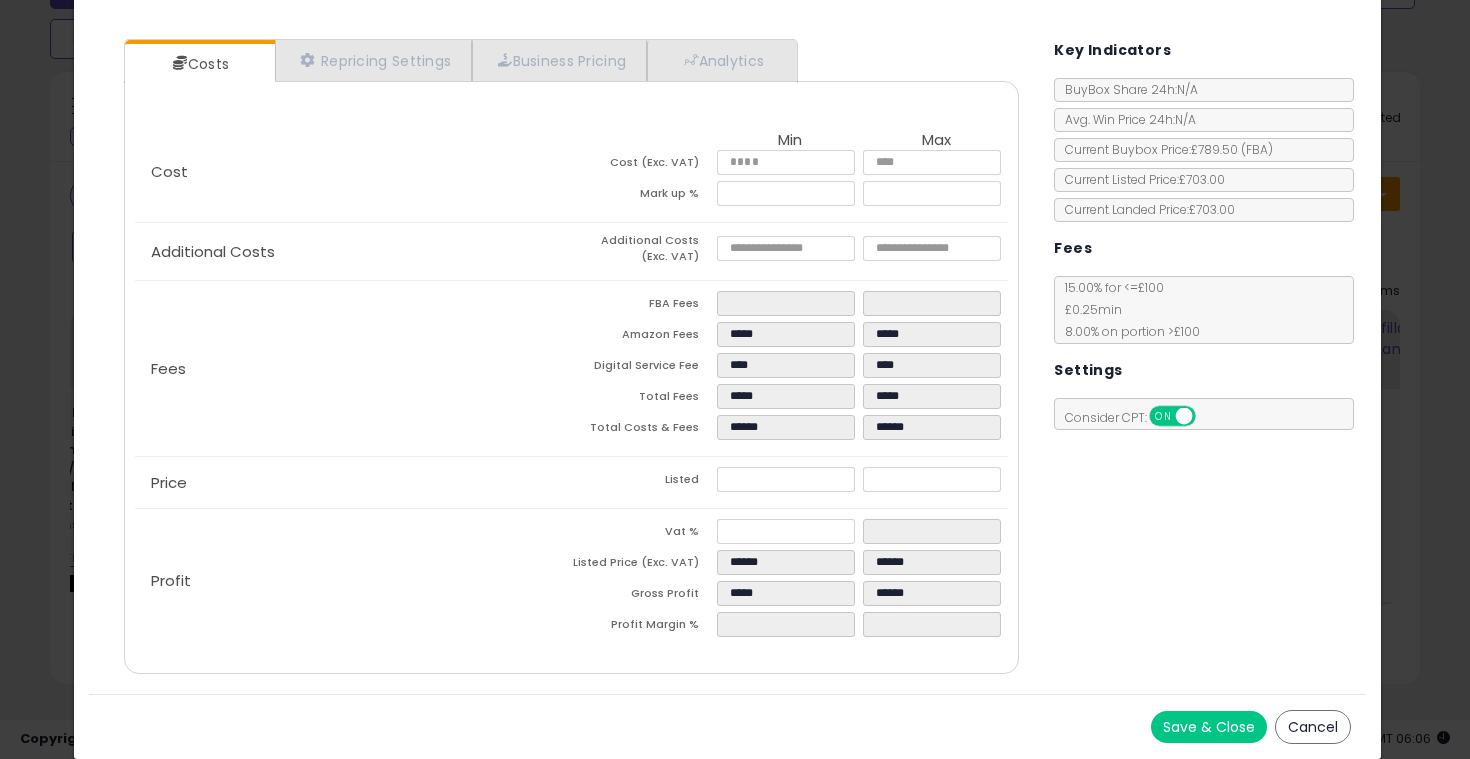 click on "Save & Close" at bounding box center (1209, 727) 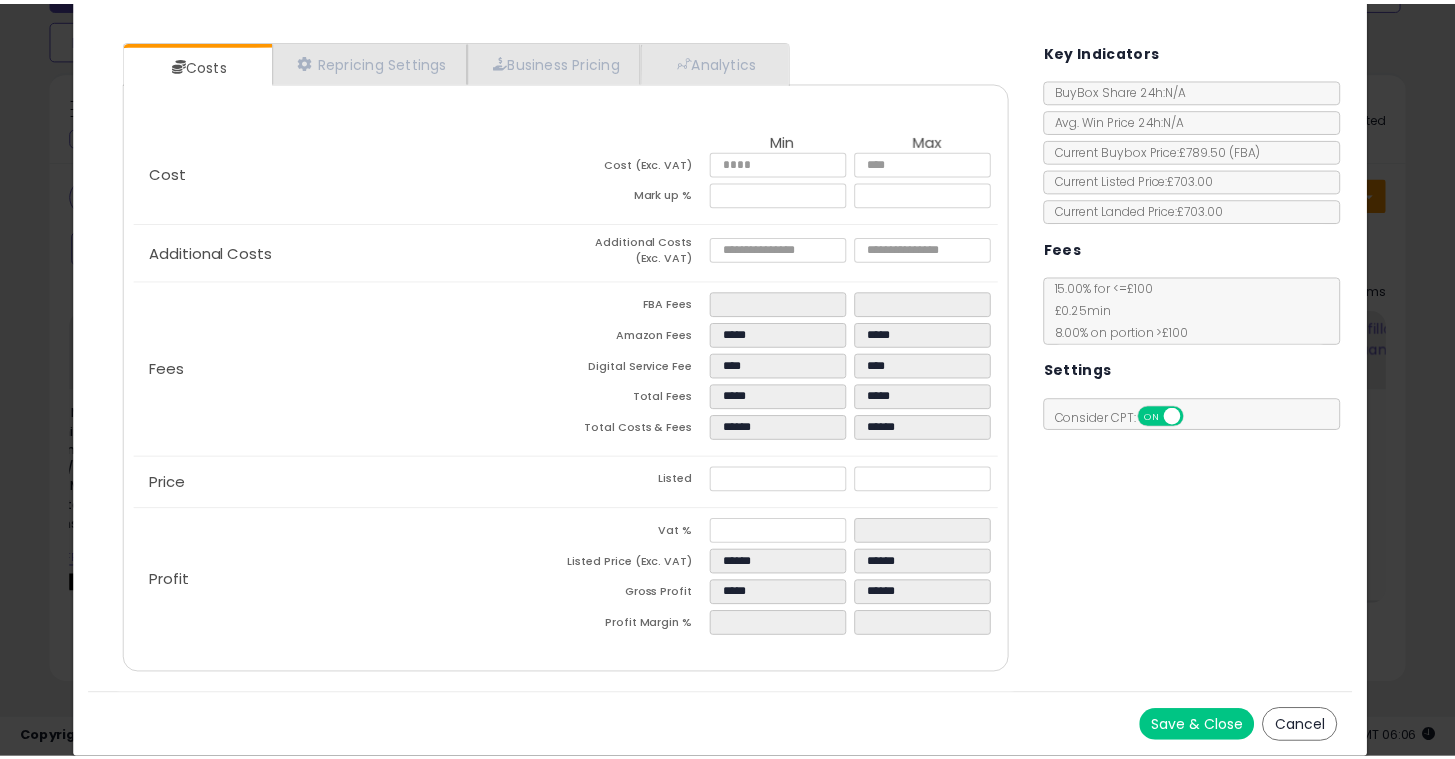 scroll, scrollTop: 0, scrollLeft: 0, axis: both 